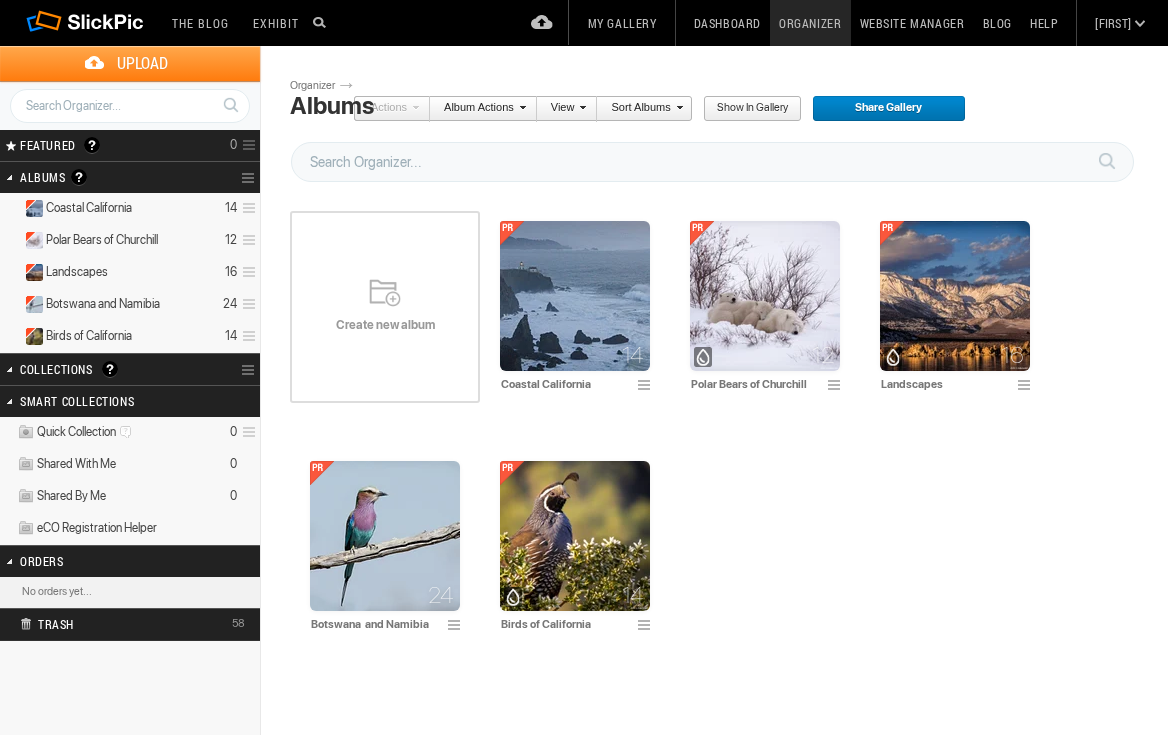 scroll, scrollTop: 0, scrollLeft: 0, axis: both 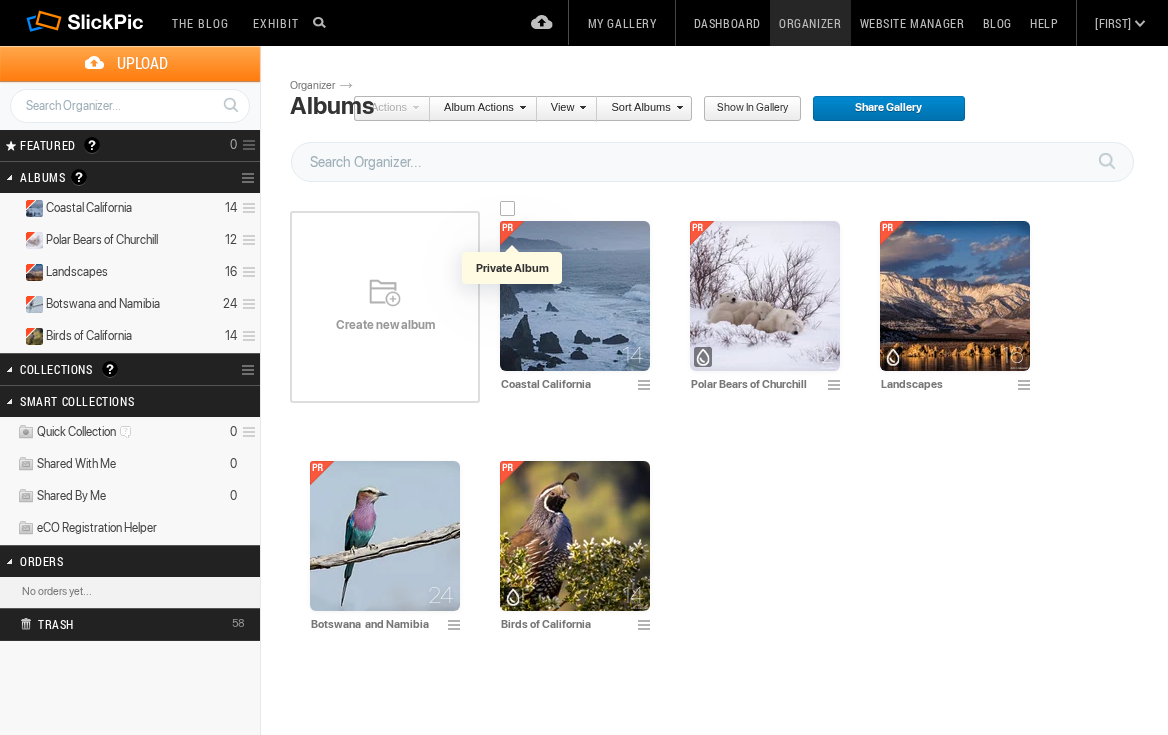 click at bounding box center (512, 233) 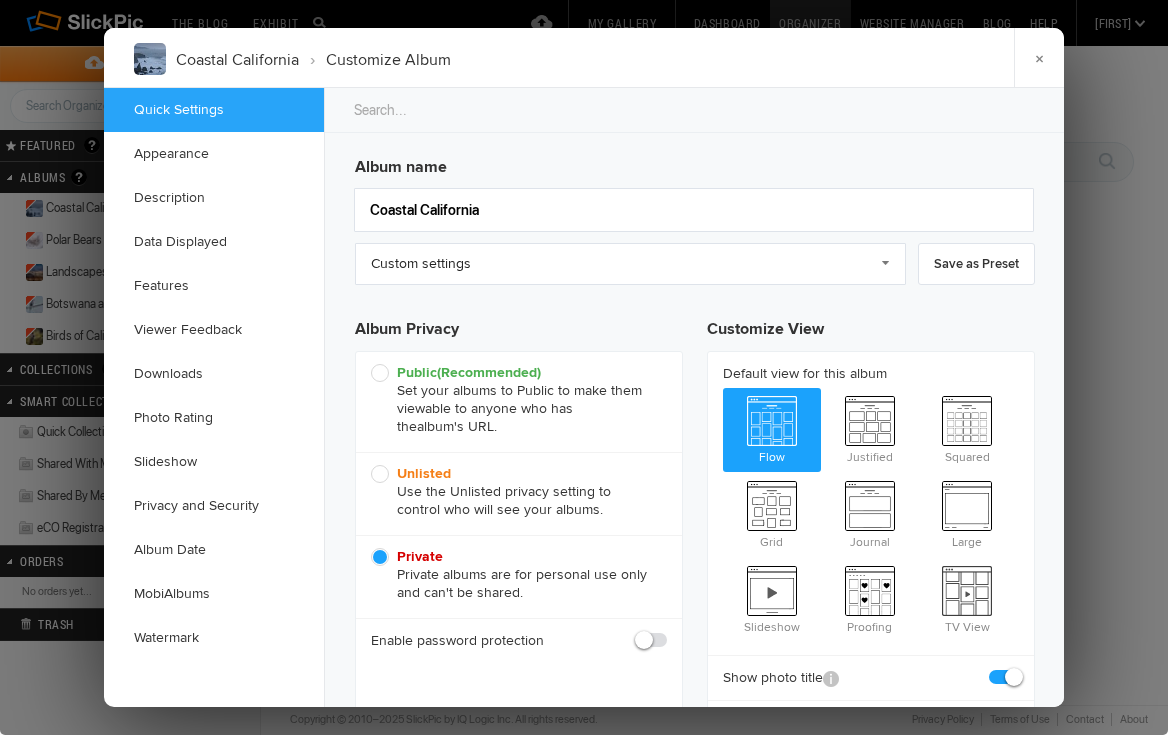 click on "Public  (Recommended)  Set your albums to Public to make them viewable to anyone who has the  album's URL." 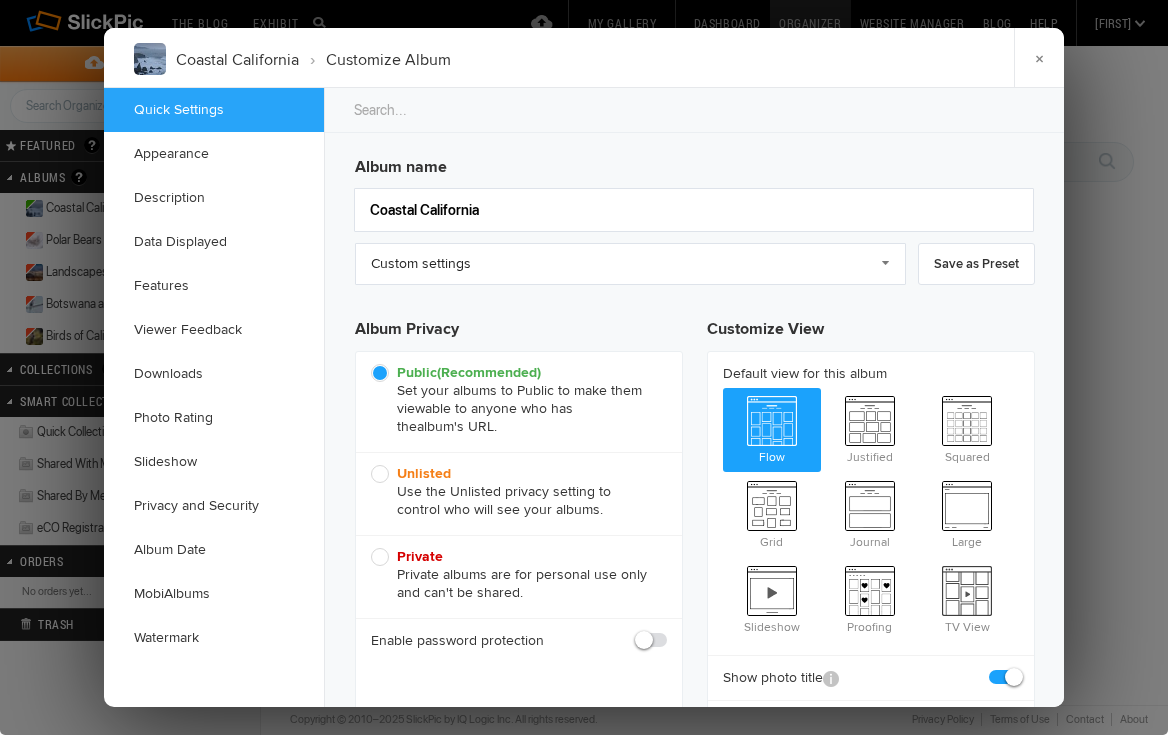 scroll, scrollTop: 0, scrollLeft: 0, axis: both 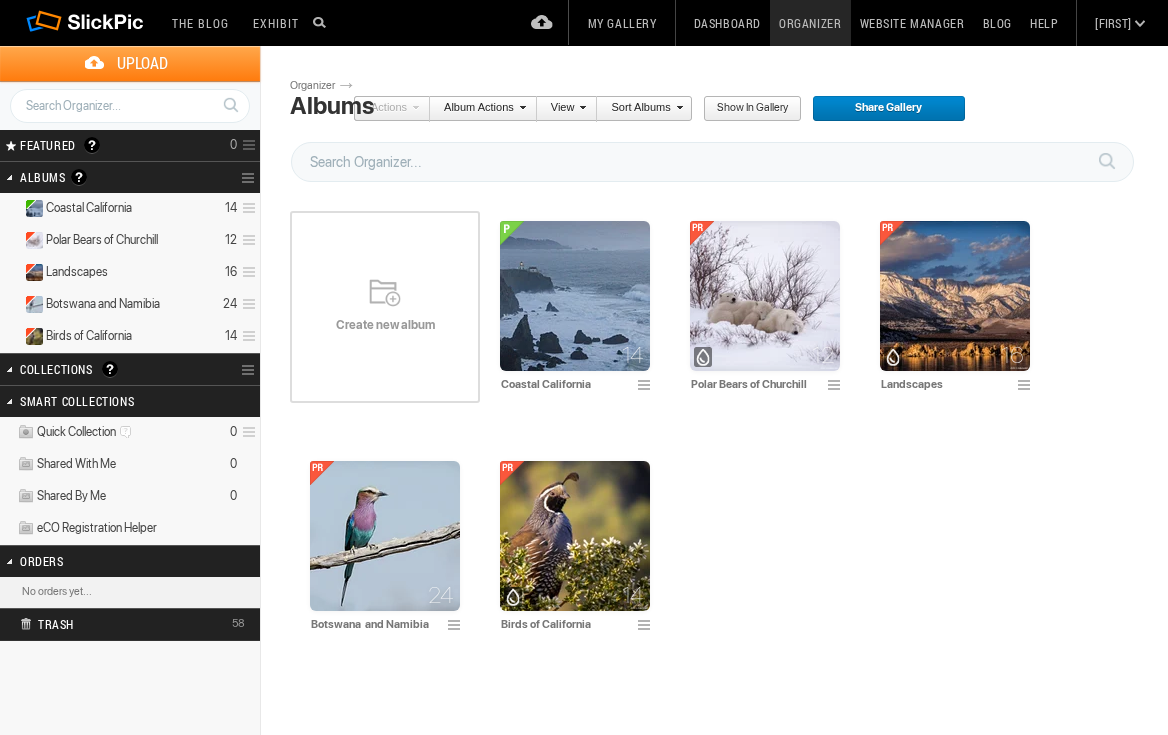 click on "Actions" at bounding box center (386, 109) 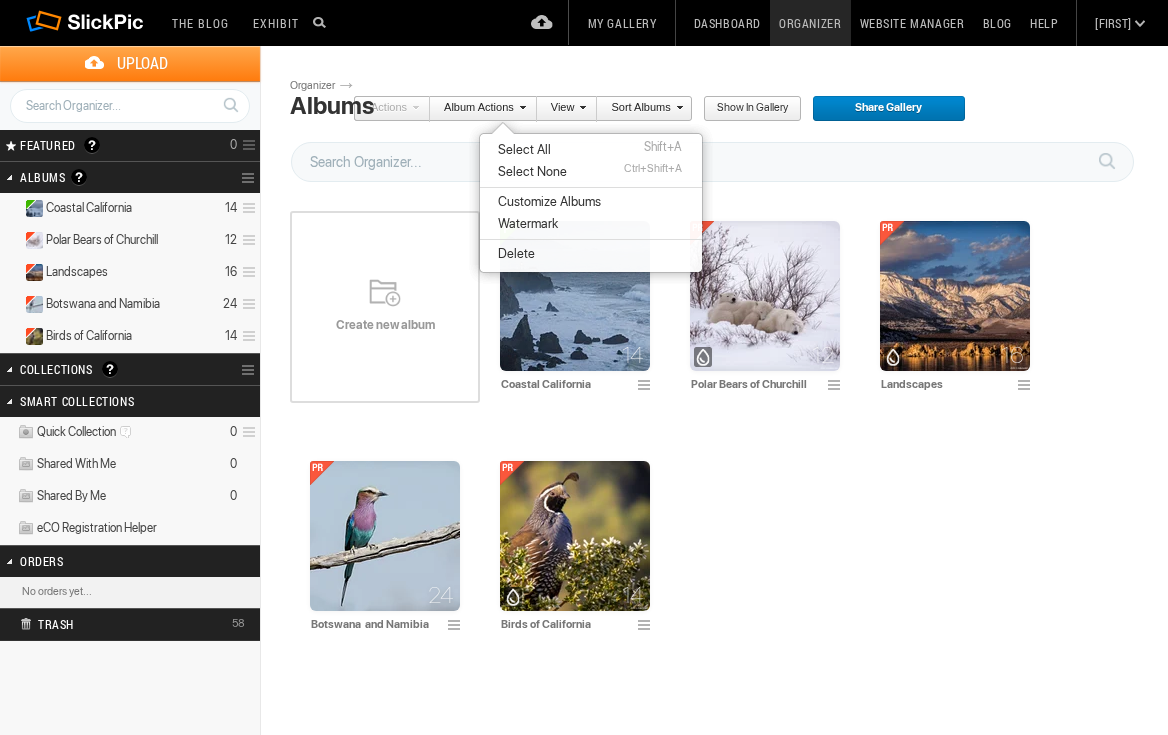 click on "Customize Albums" at bounding box center (546, 202) 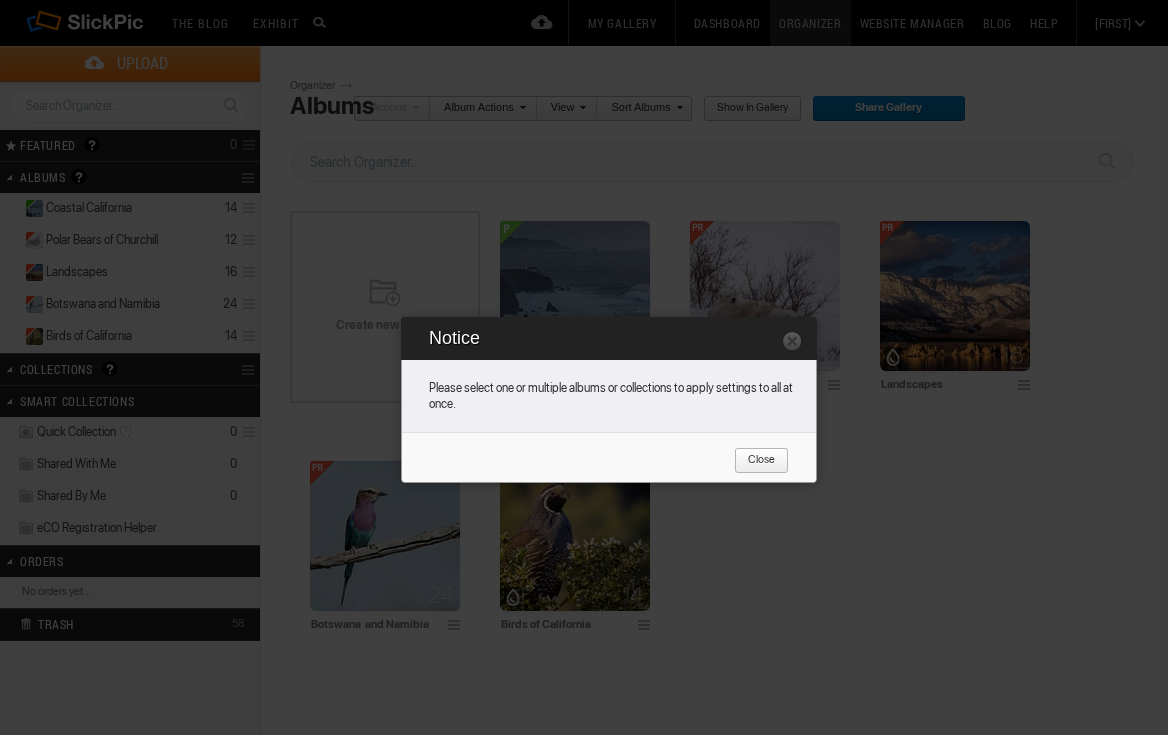 click on "Close" at bounding box center [754, 461] 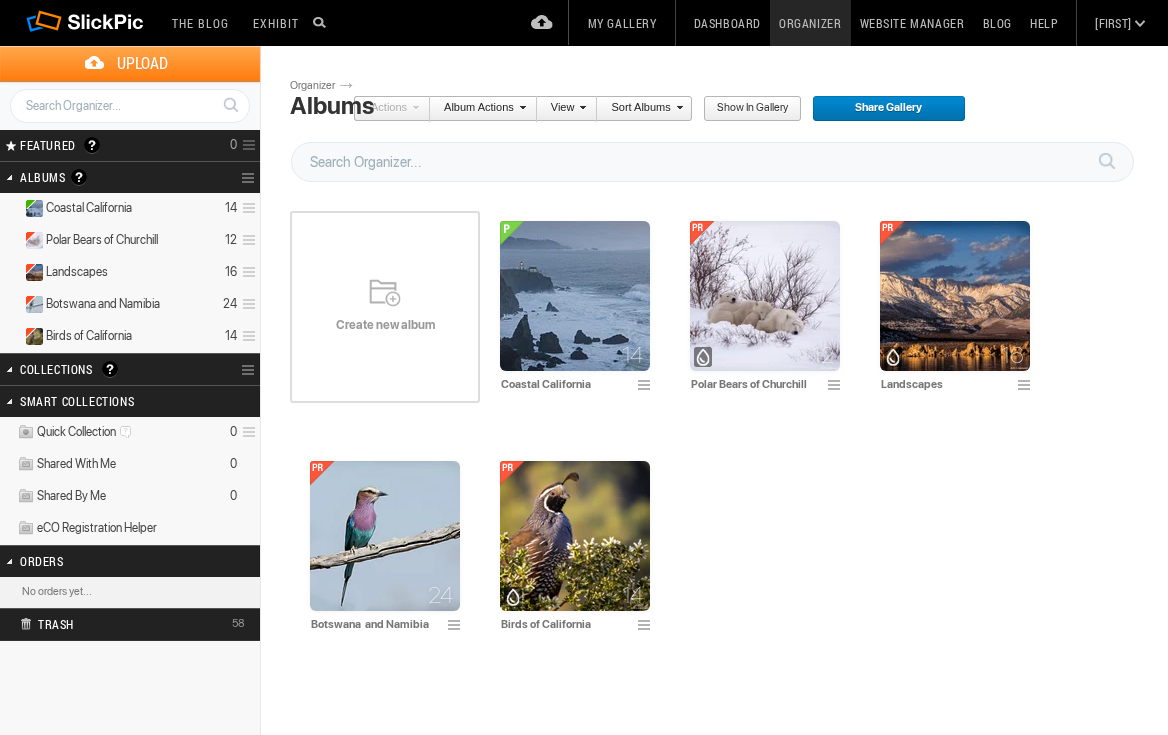 click at bounding box center [520, 107] 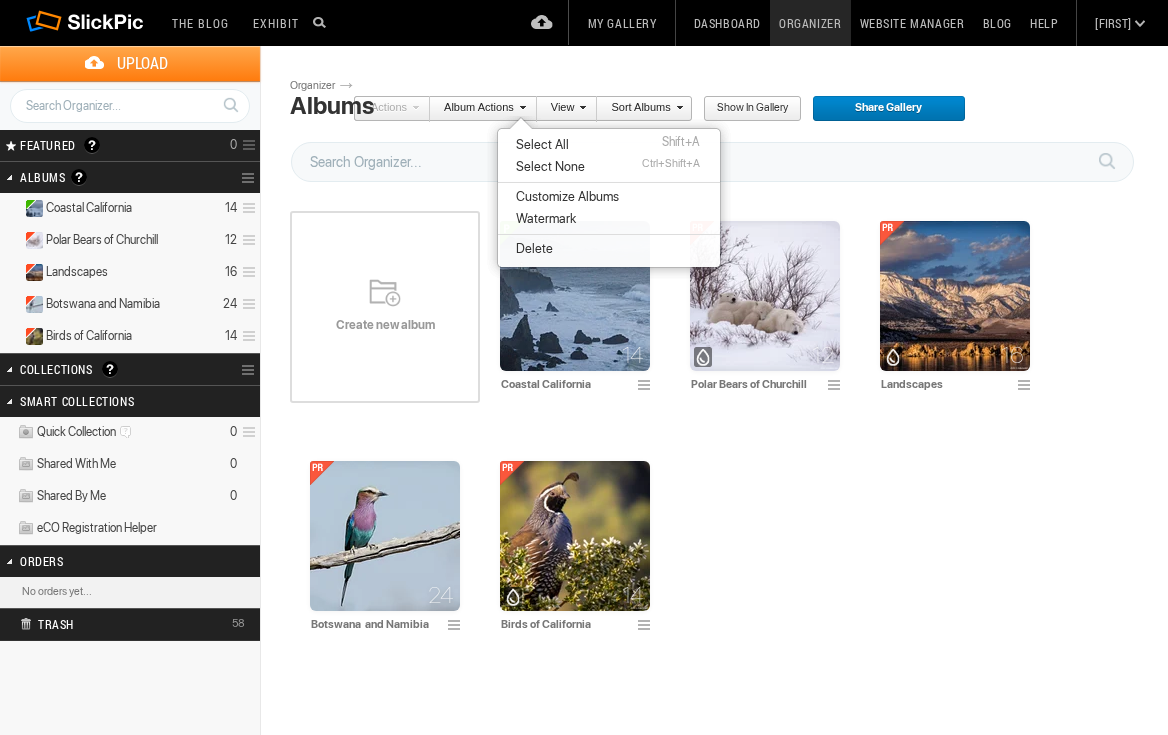 click on "Select All" at bounding box center [539, 145] 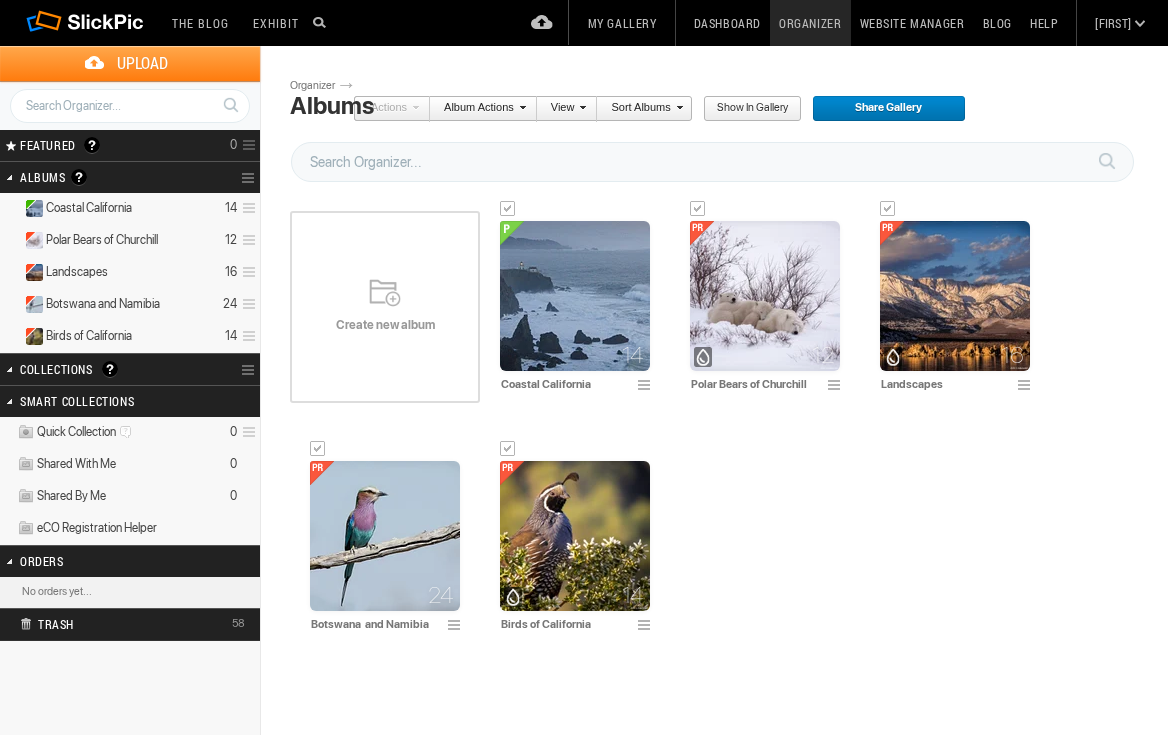 click at bounding box center [520, 107] 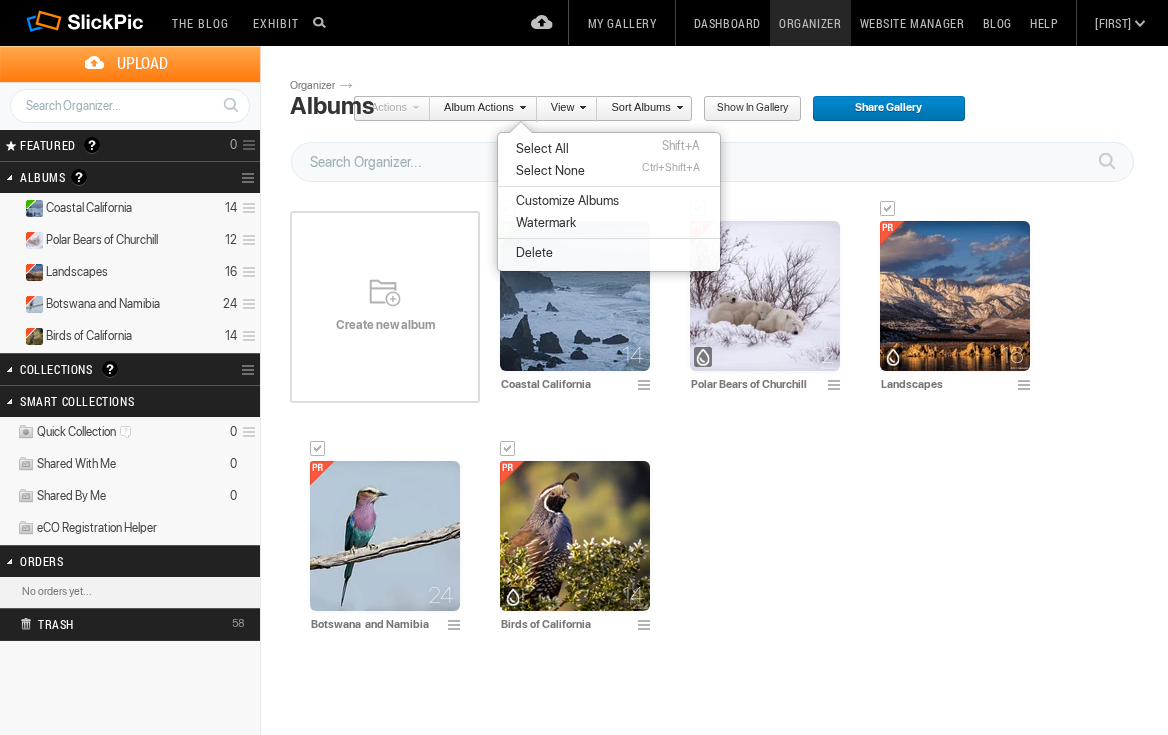 click on "Select All" at bounding box center [539, 149] 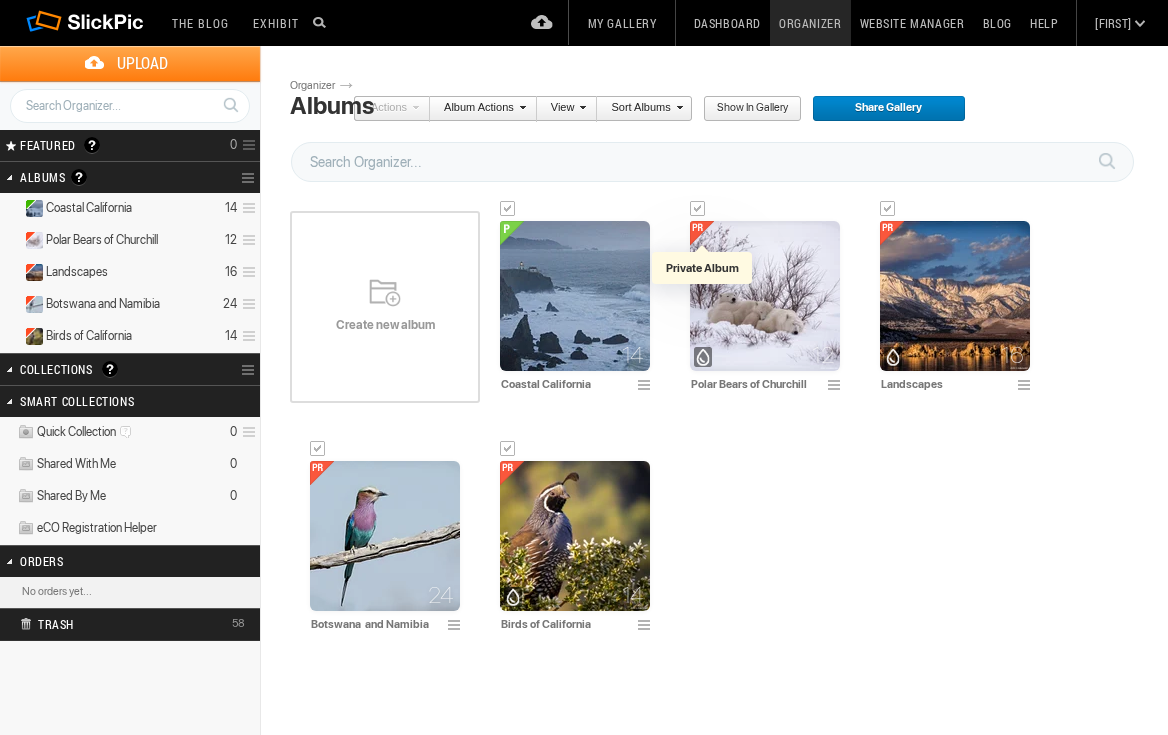 click at bounding box center [702, 233] 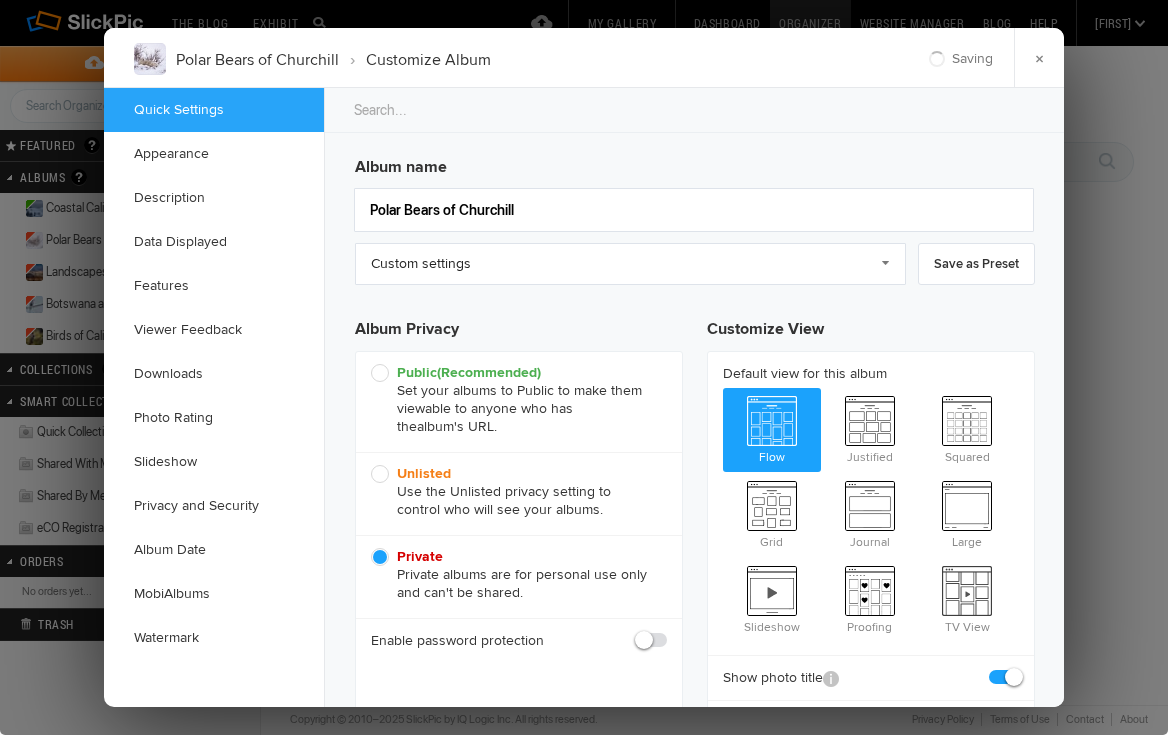 checkbox on "true" 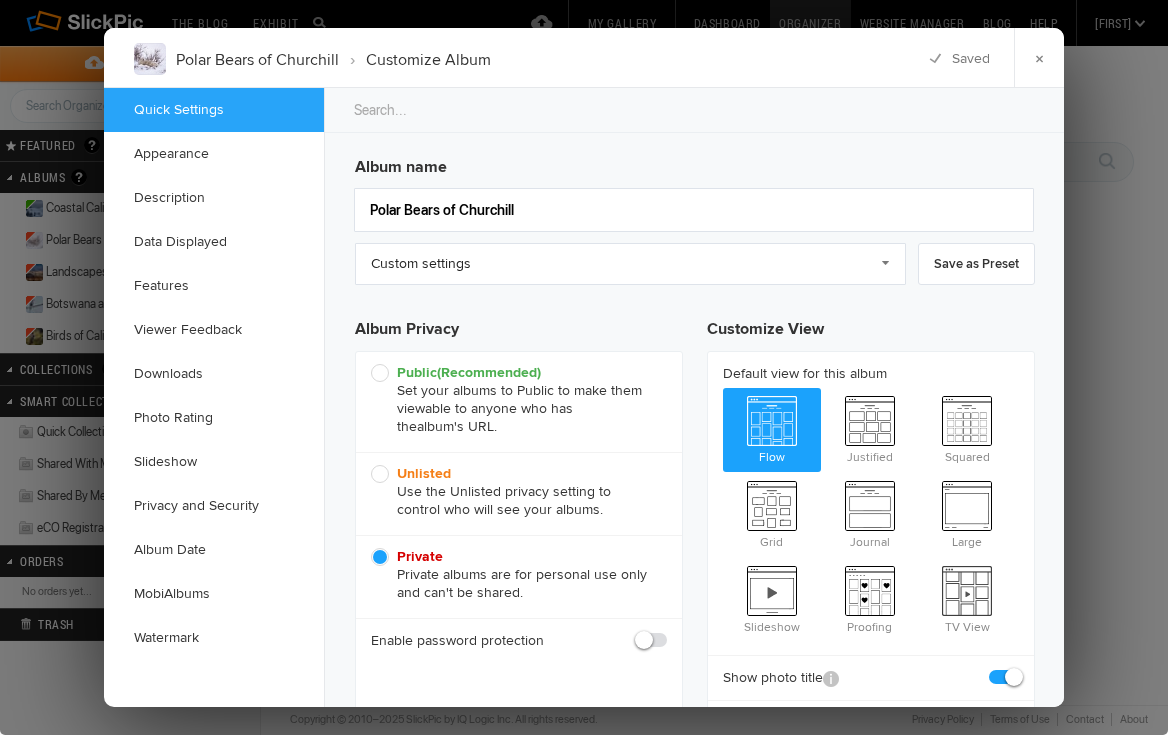 click on "Public  (Recommended)  Set your albums to Public to make them viewable to anyone who has the  album's URL." 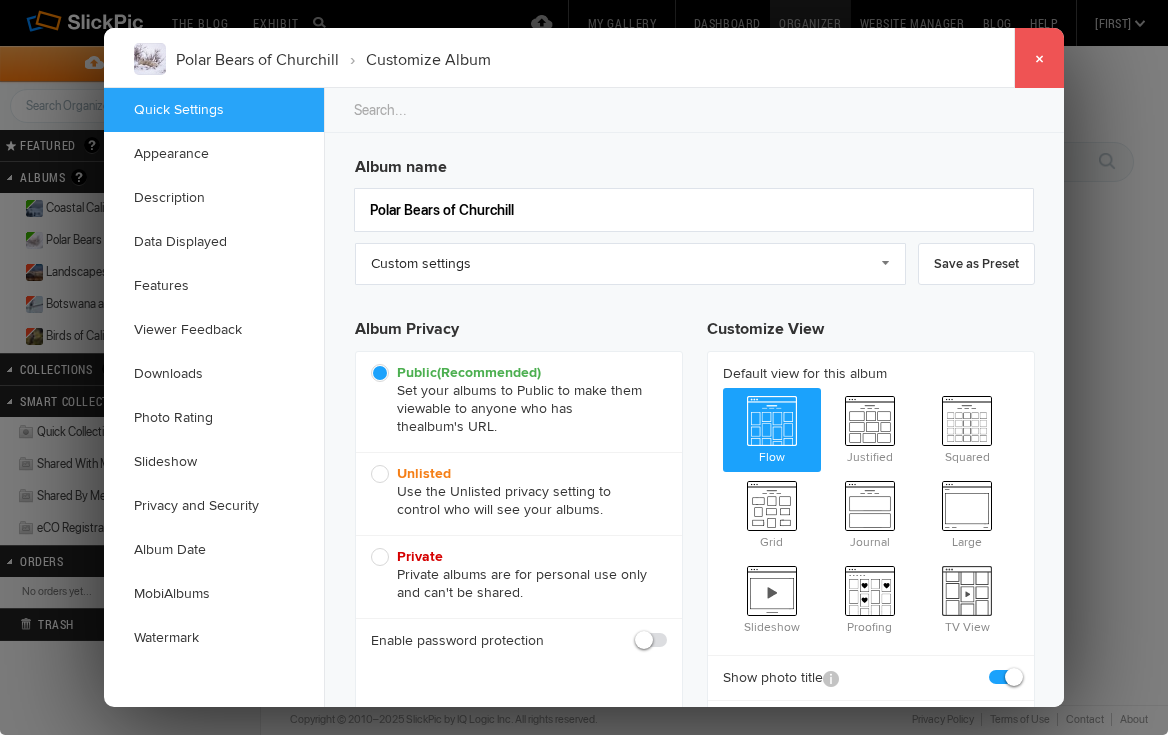 click on "×" 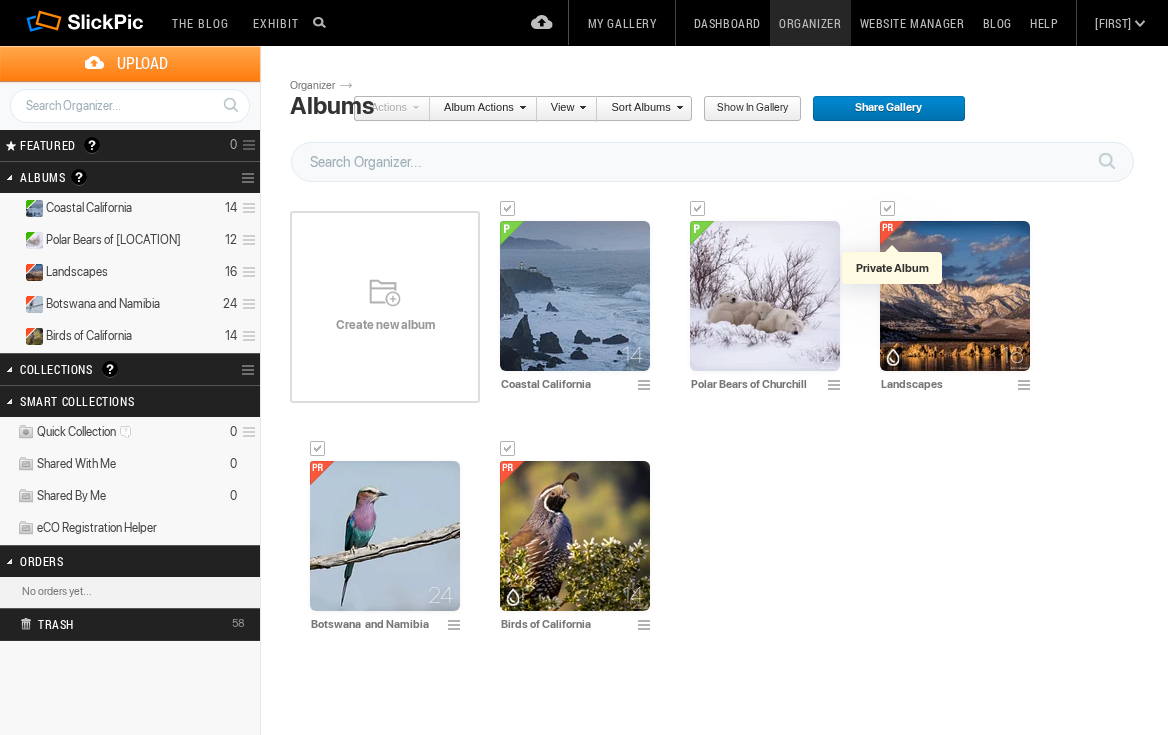 click at bounding box center [892, 233] 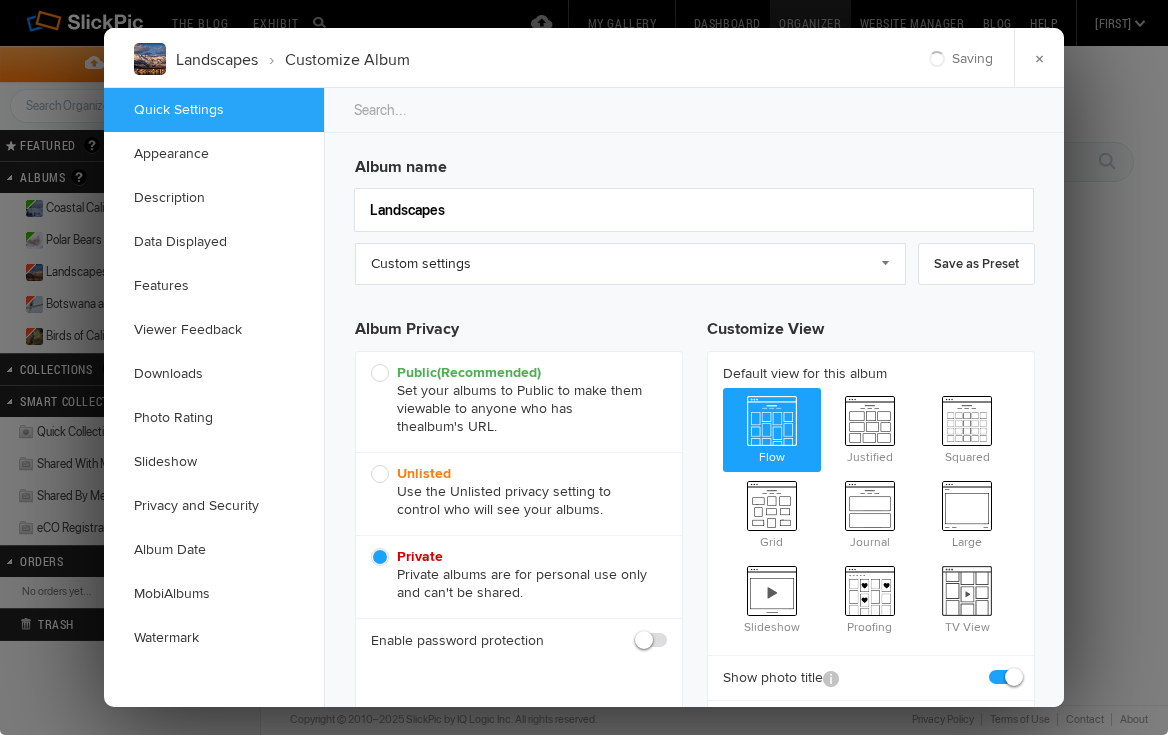 checkbox on "true" 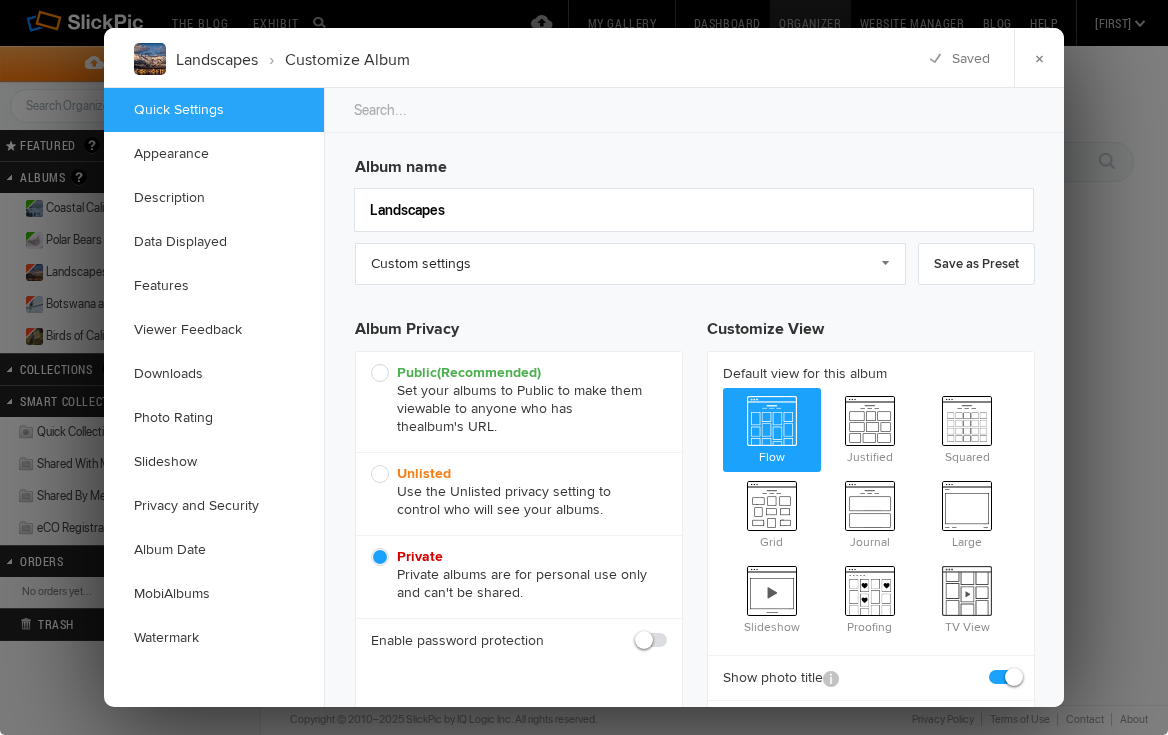 click on "Public  (Recommended)  Set your albums to Public to make them viewable to anyone who has the  album's URL." 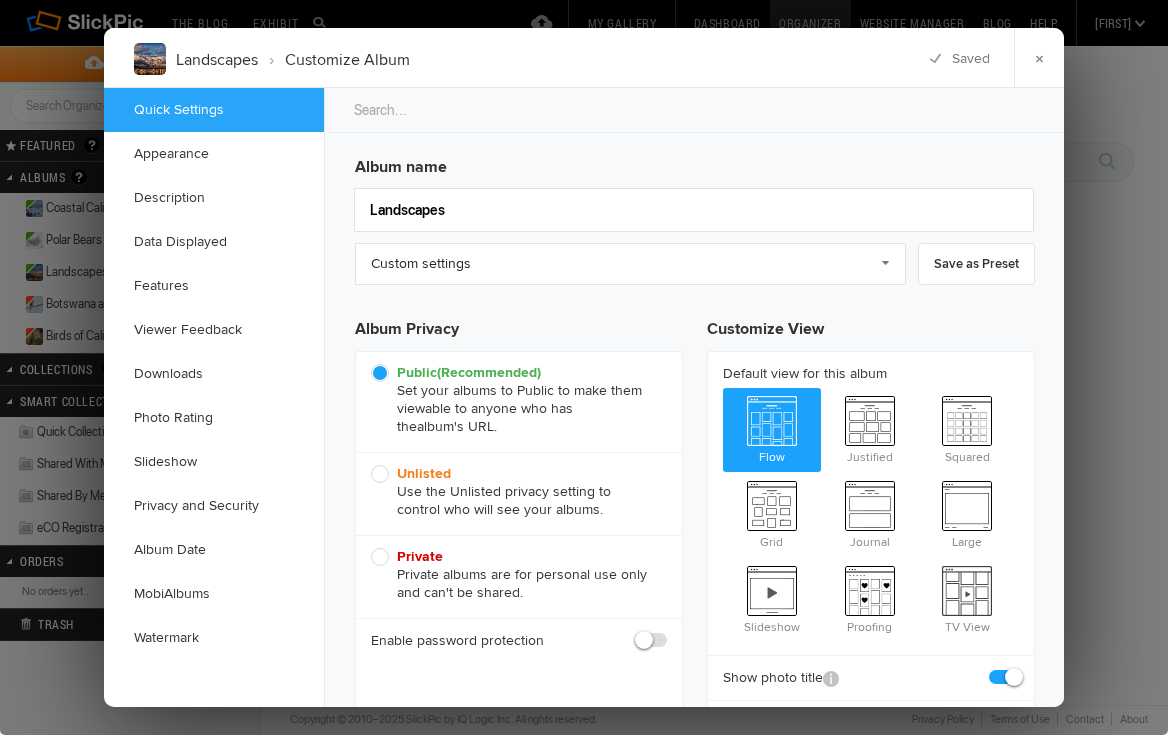 click on "×" 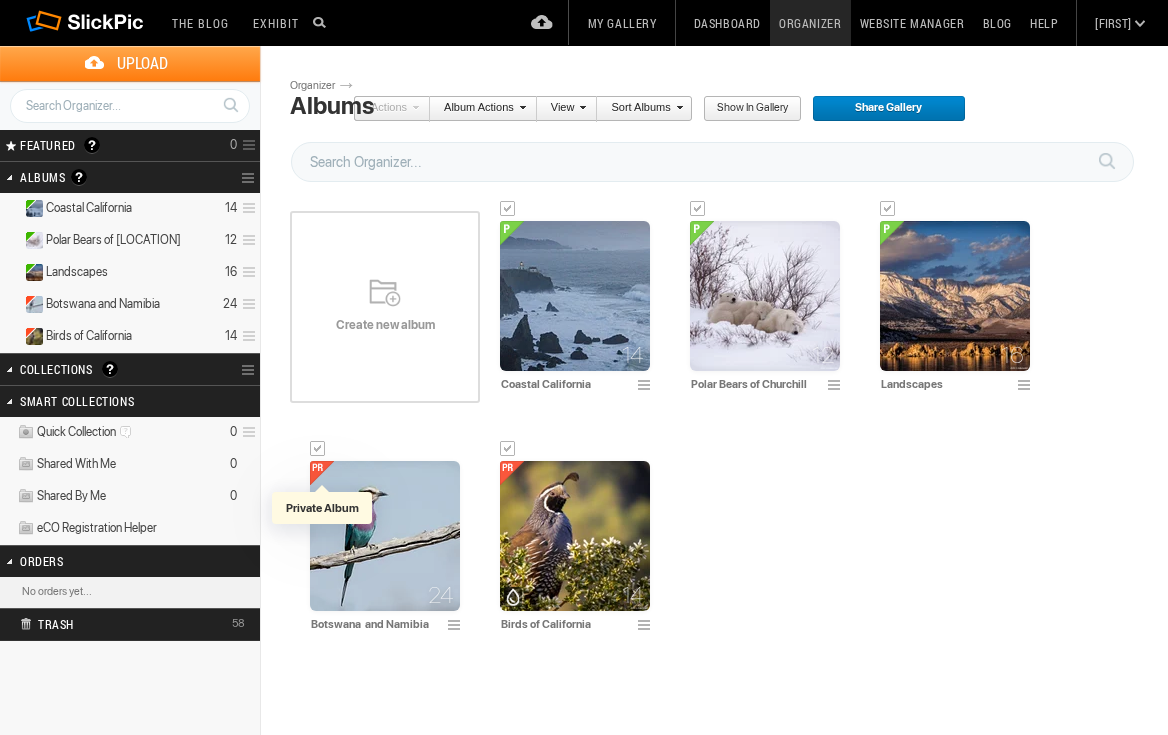 click at bounding box center (322, 473) 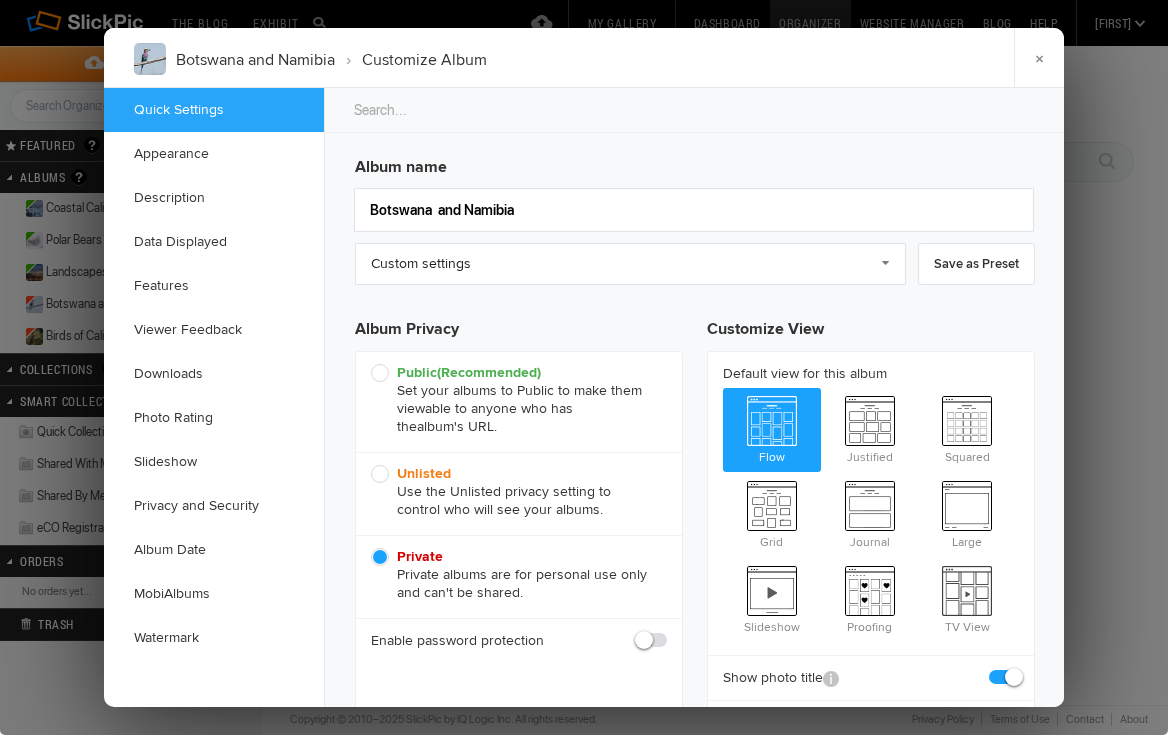 click on "Public  (Recommended)  Set your albums to Public to make them viewable to anyone who has the  album's URL." 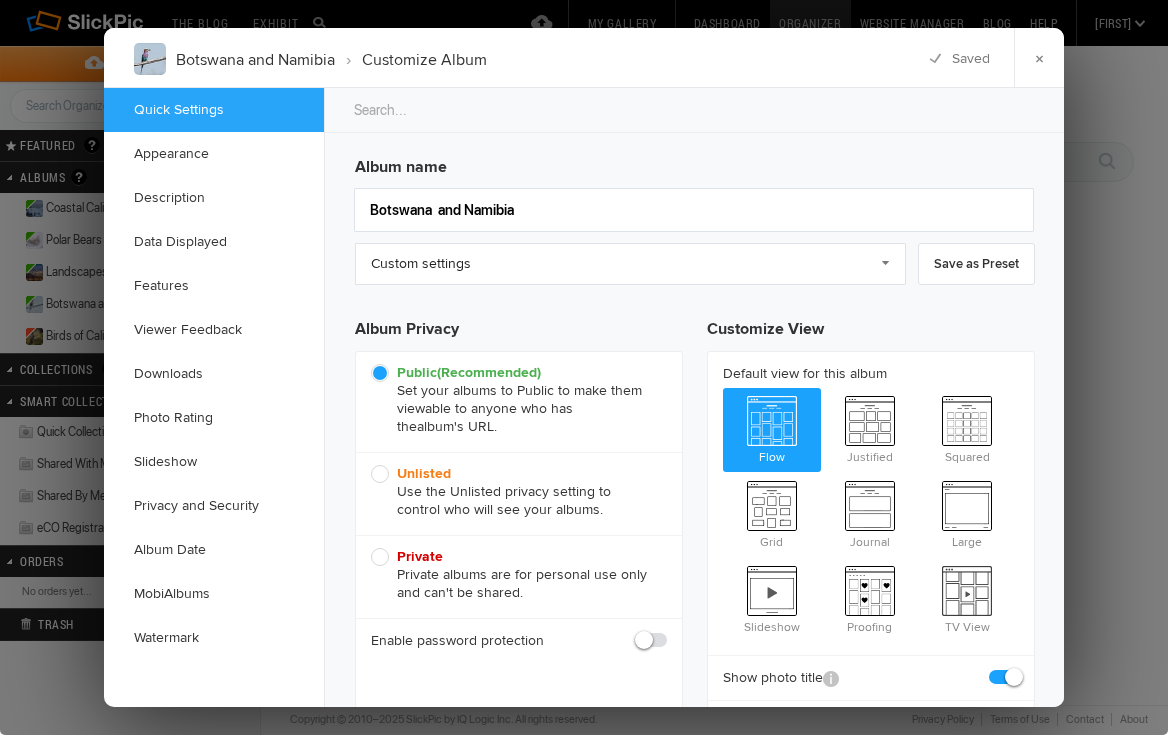 drag, startPoint x: 1041, startPoint y: 57, endPoint x: 1027, endPoint y: 74, distance: 22.022715 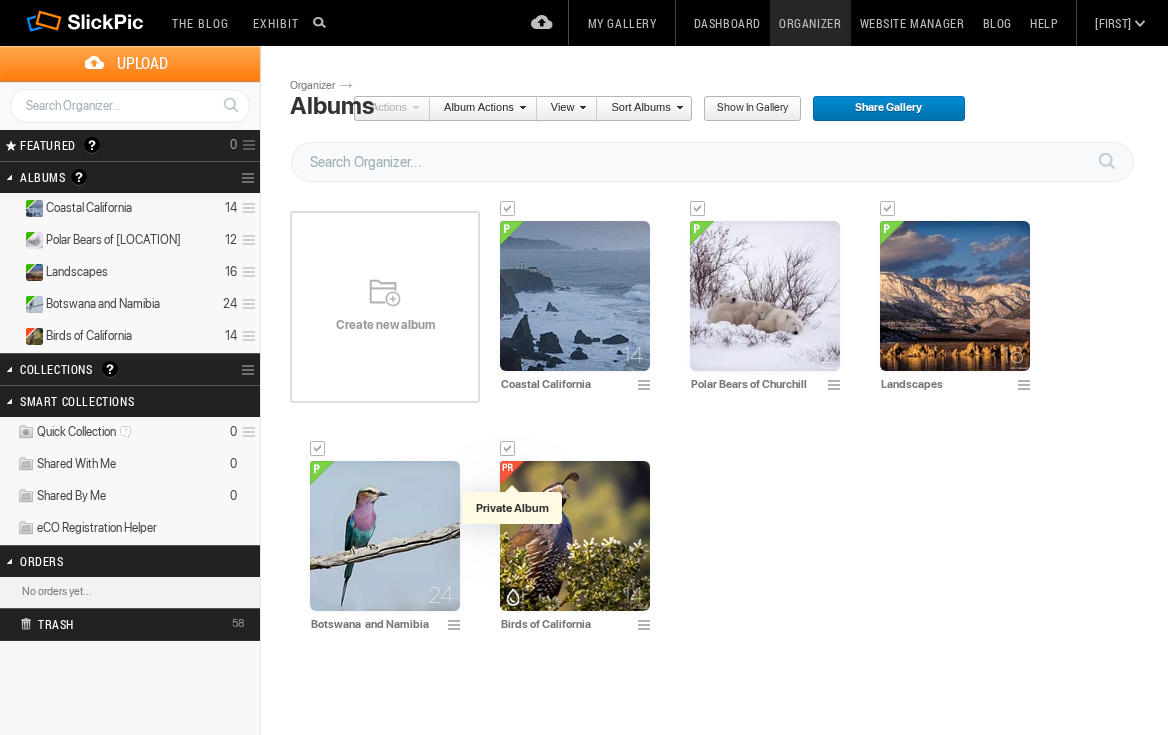 click at bounding box center (512, 473) 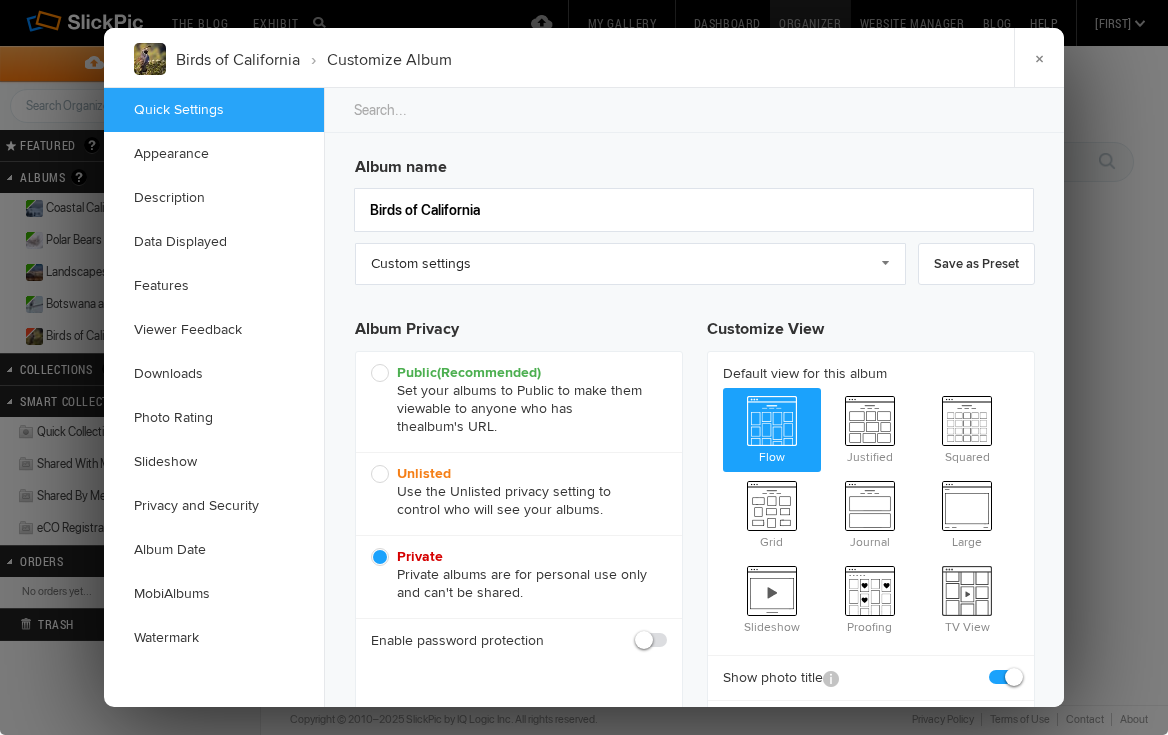 checkbox on "true" 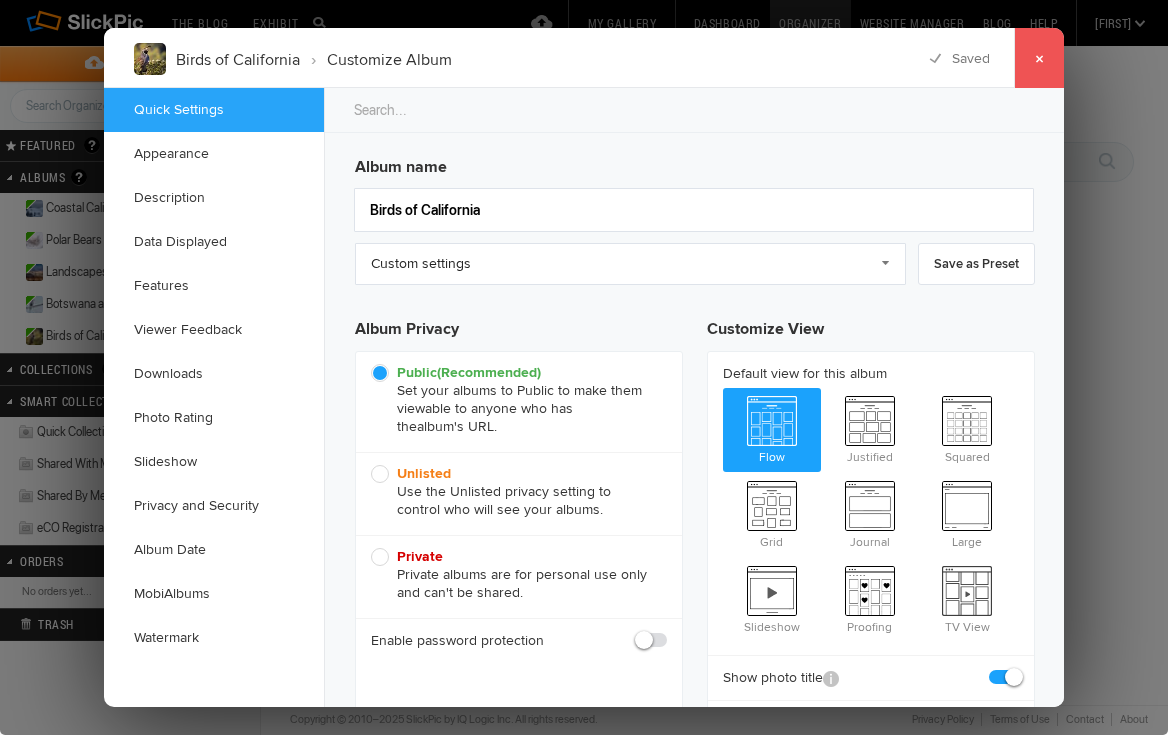 click on "×" 